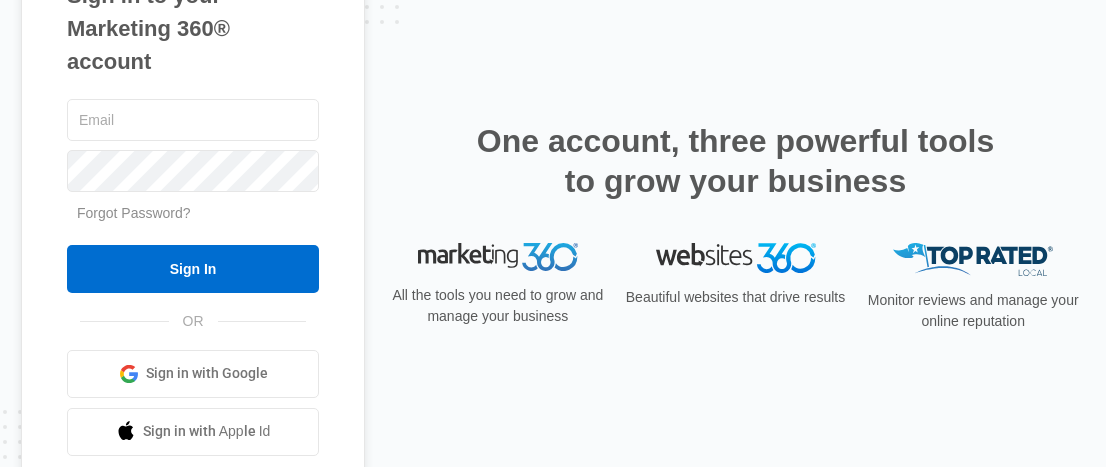 scroll, scrollTop: 0, scrollLeft: 0, axis: both 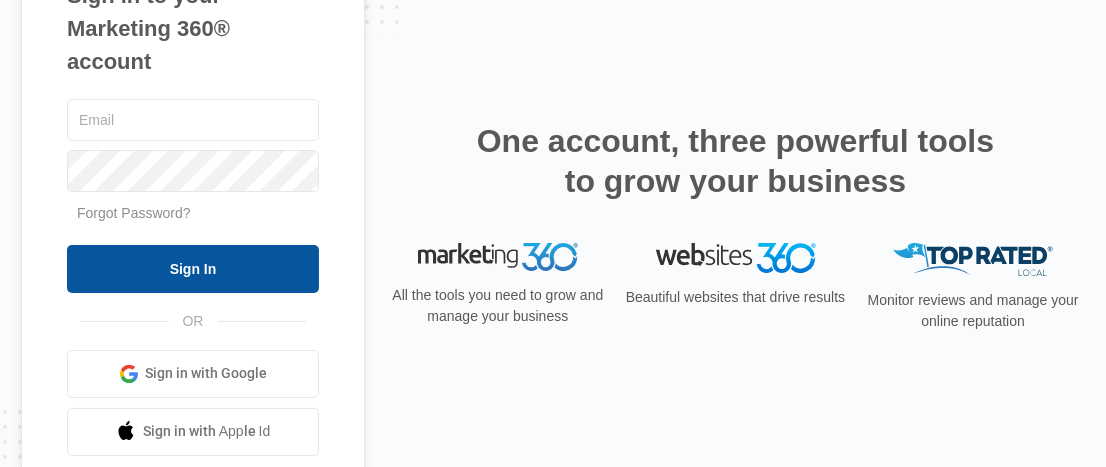 type on "[PERSON_NAME][EMAIL_ADDRESS][DOMAIN_NAME]" 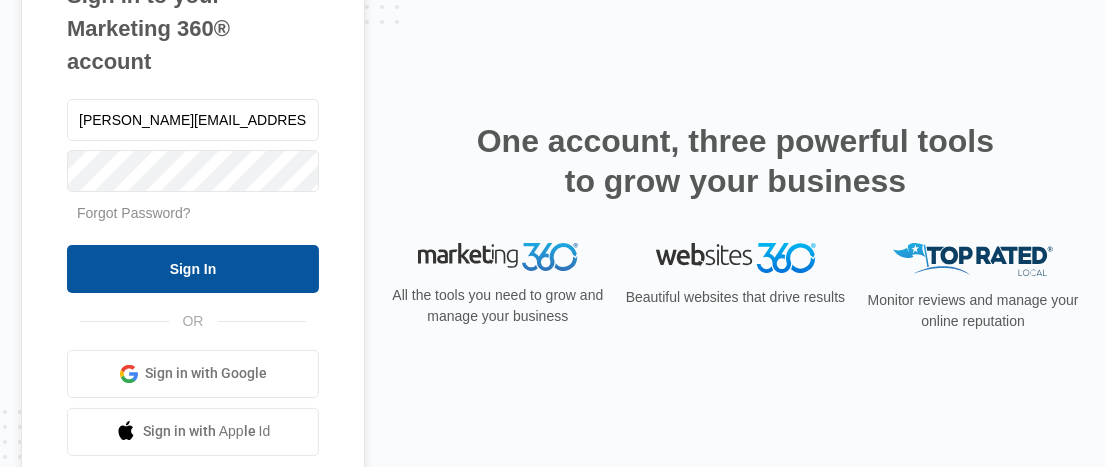 click on "Sign In" at bounding box center [193, 269] 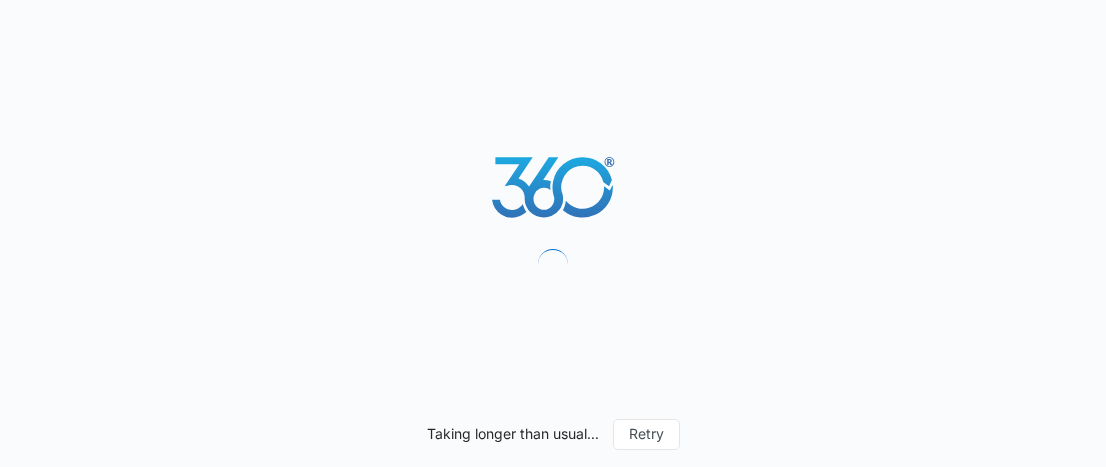 scroll, scrollTop: 0, scrollLeft: 0, axis: both 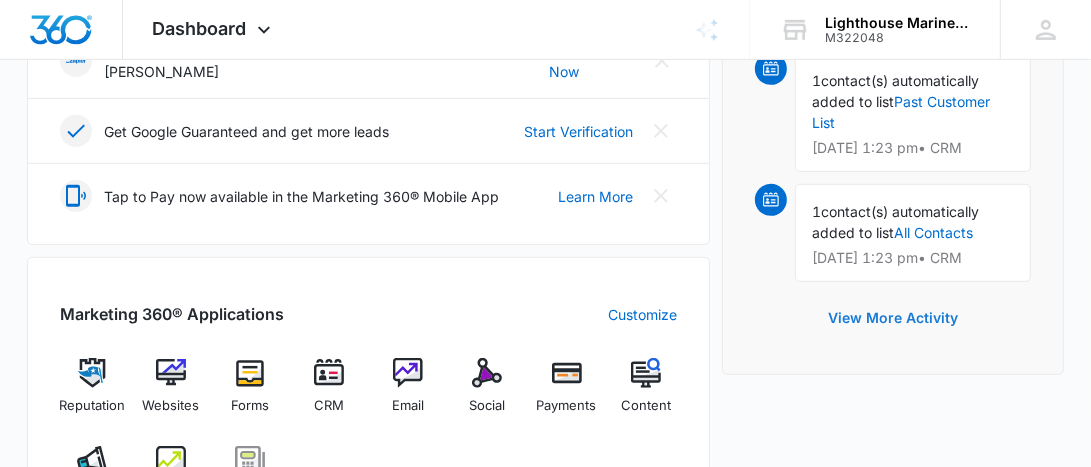 click on "View More Activity" at bounding box center (893, 318) 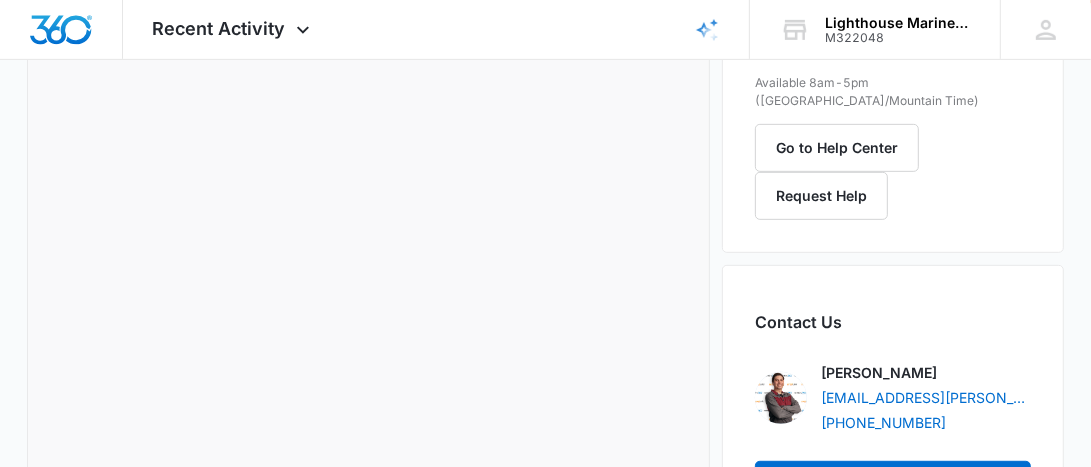 scroll, scrollTop: 0, scrollLeft: 0, axis: both 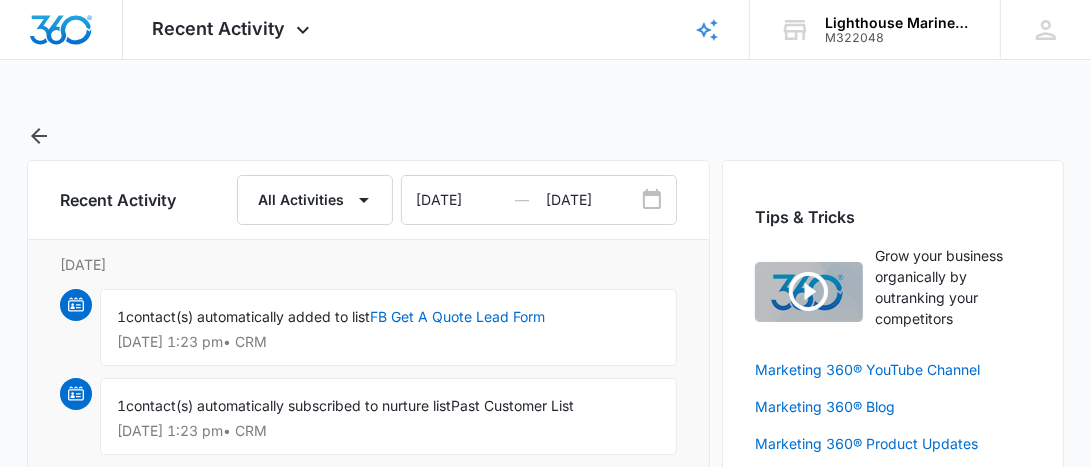 click at bounding box center (76, 305) 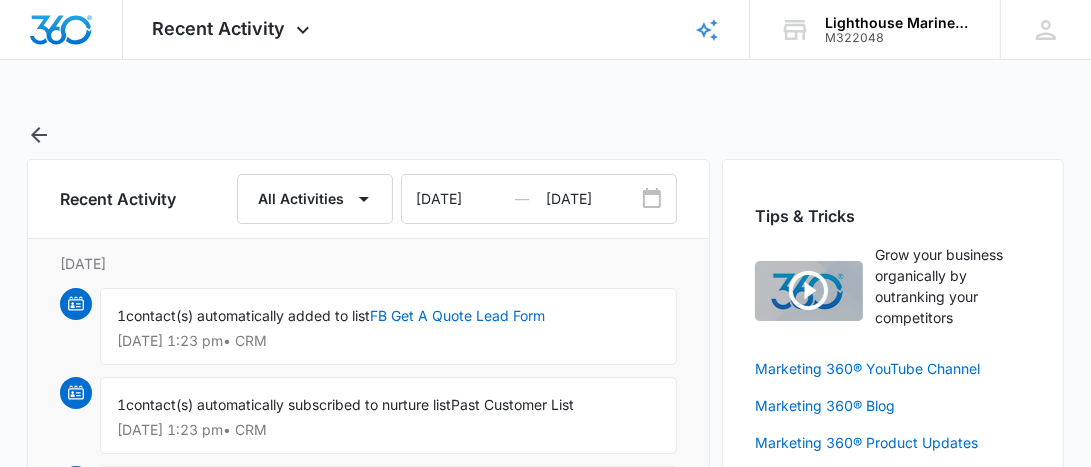 scroll, scrollTop: 0, scrollLeft: 0, axis: both 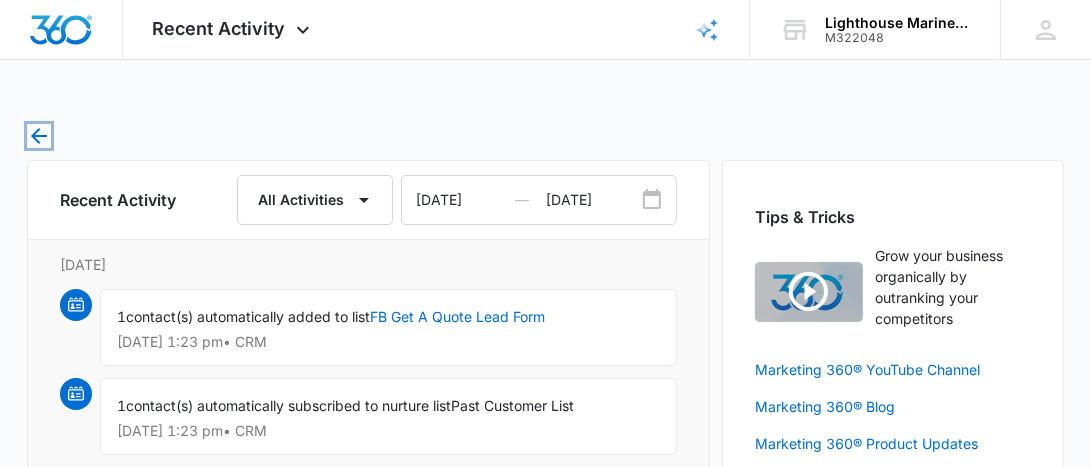 click 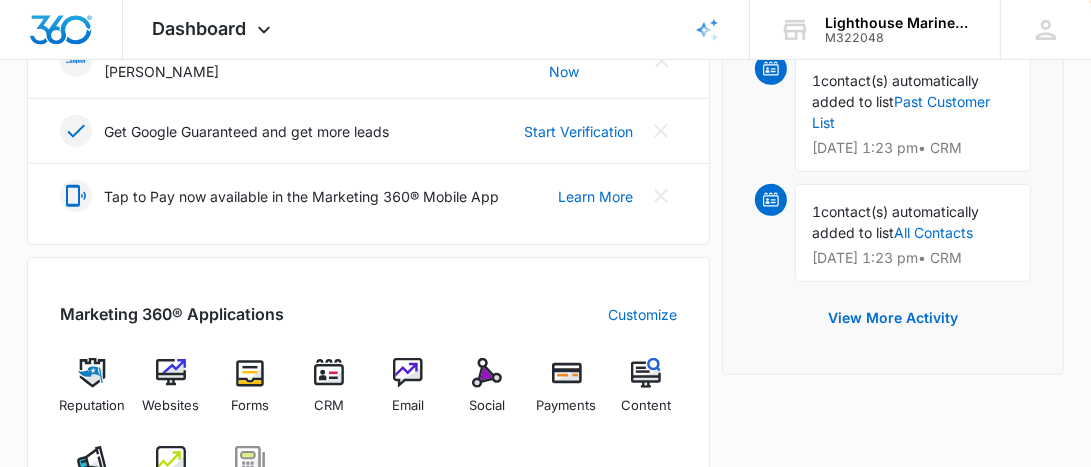 scroll, scrollTop: 0, scrollLeft: 0, axis: both 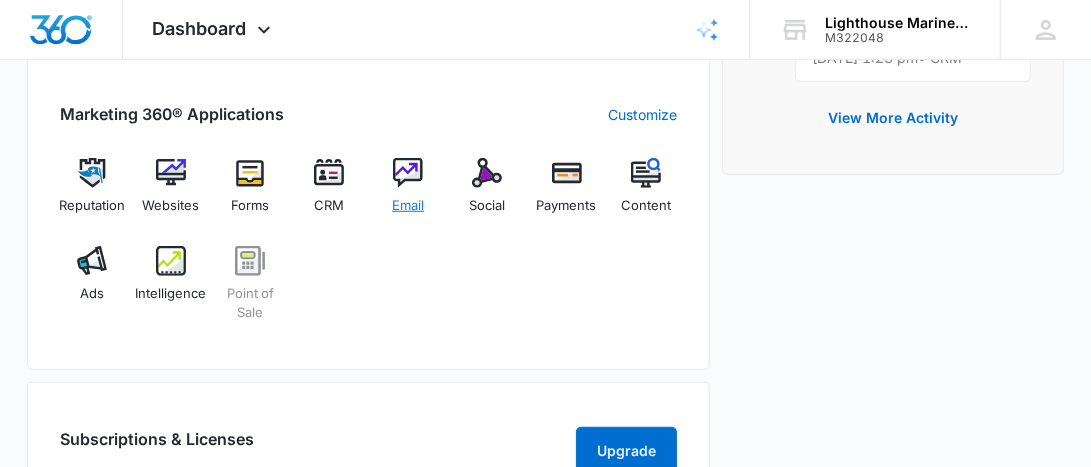 click at bounding box center (408, 173) 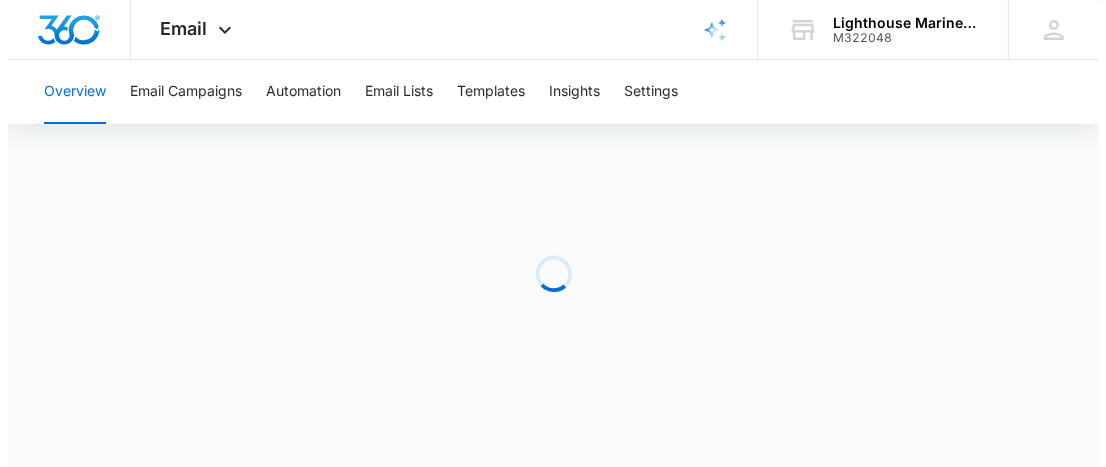 scroll, scrollTop: 0, scrollLeft: 0, axis: both 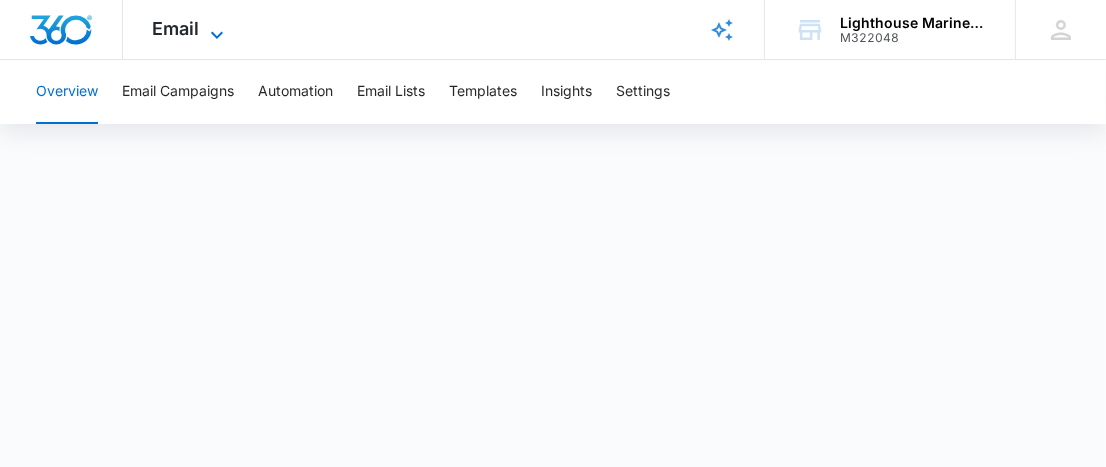 click 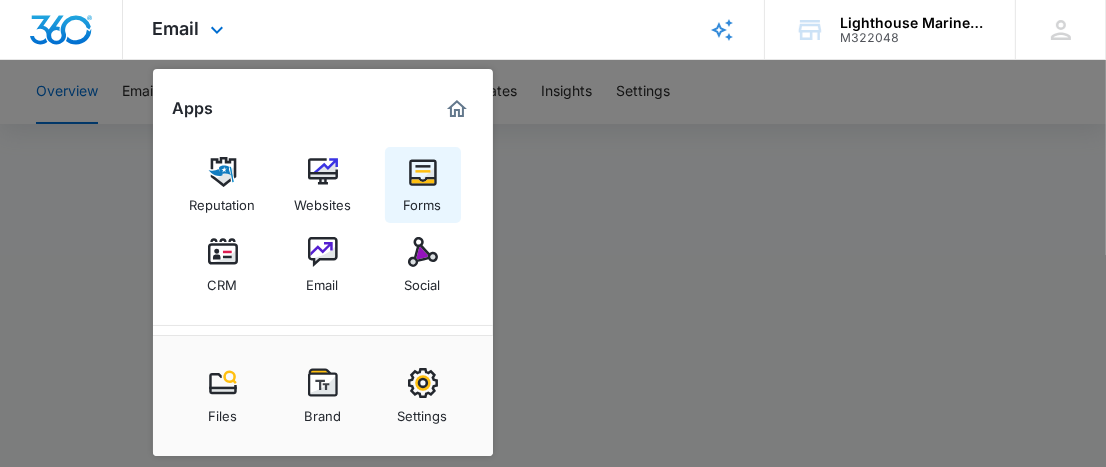 click at bounding box center [423, 172] 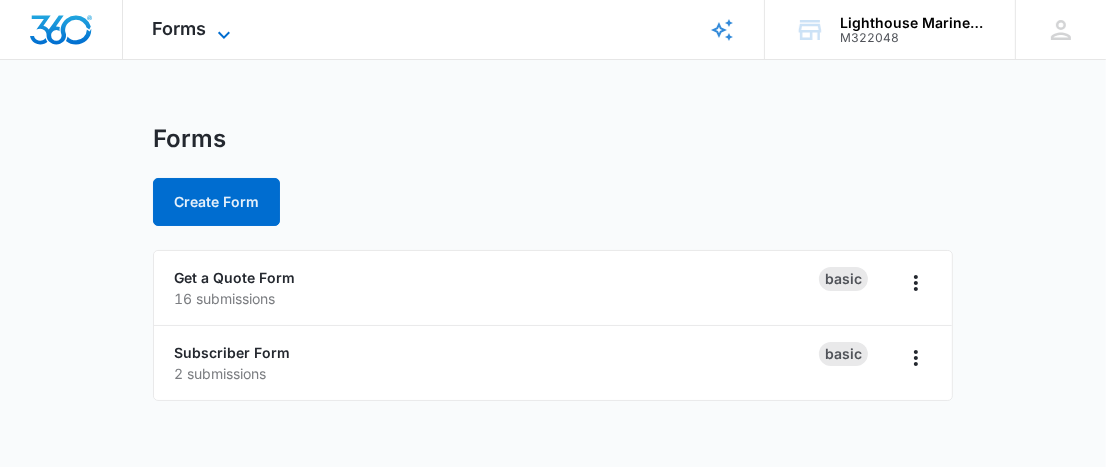 click 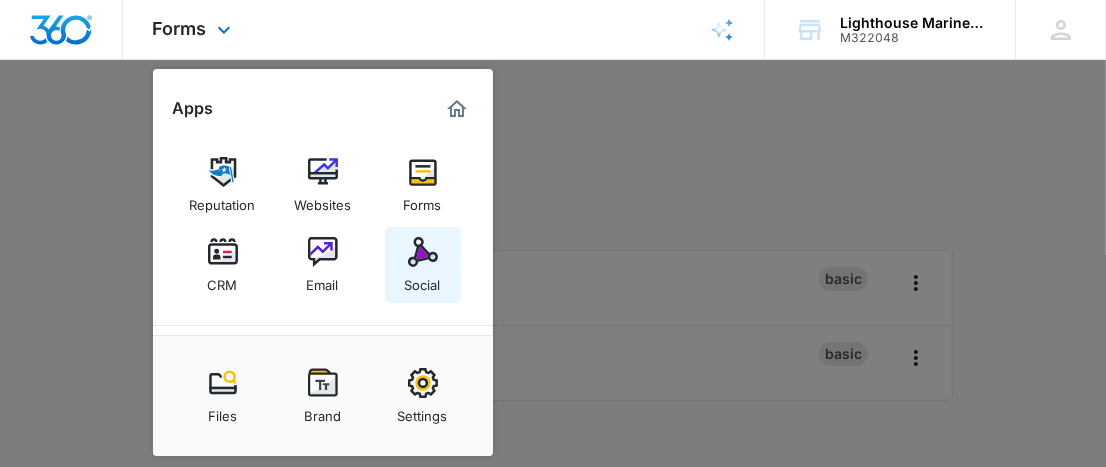 click at bounding box center [423, 252] 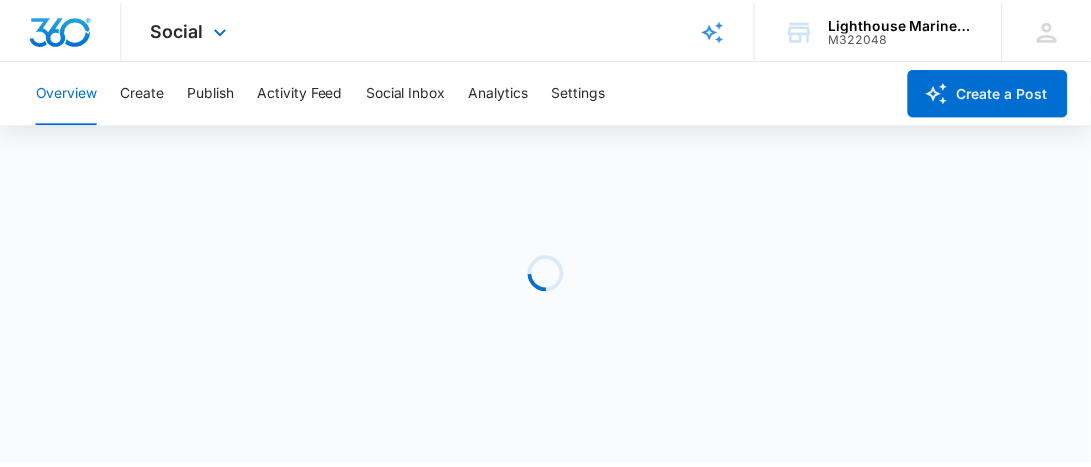 scroll, scrollTop: 0, scrollLeft: 0, axis: both 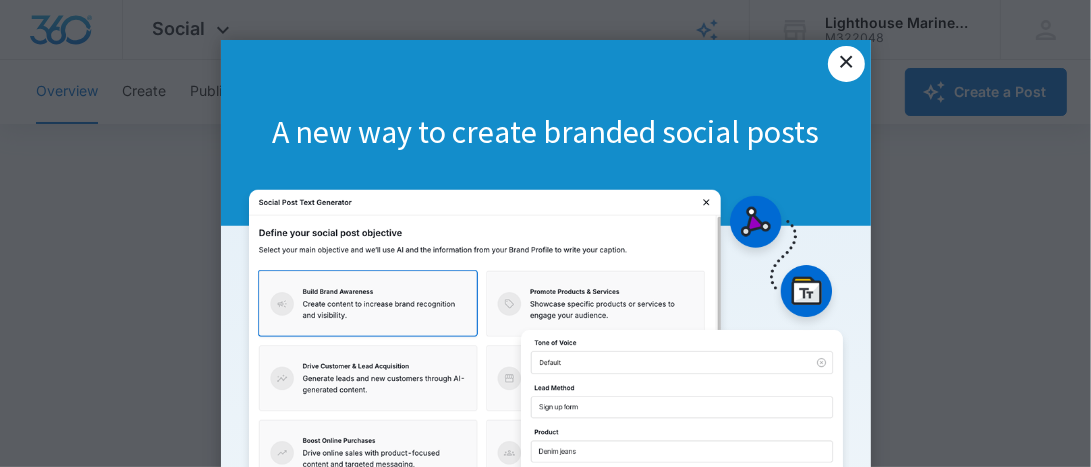 click on "×" at bounding box center (846, 64) 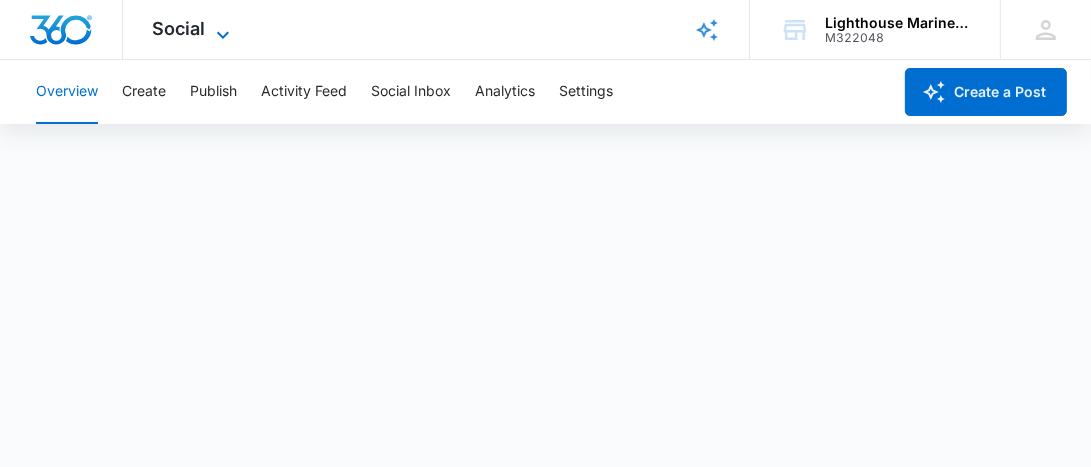 click 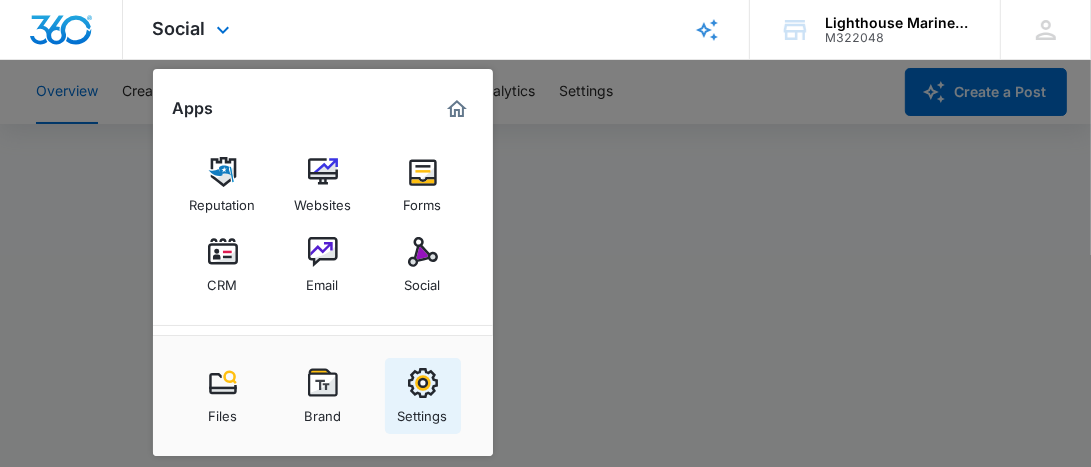 click at bounding box center [423, 383] 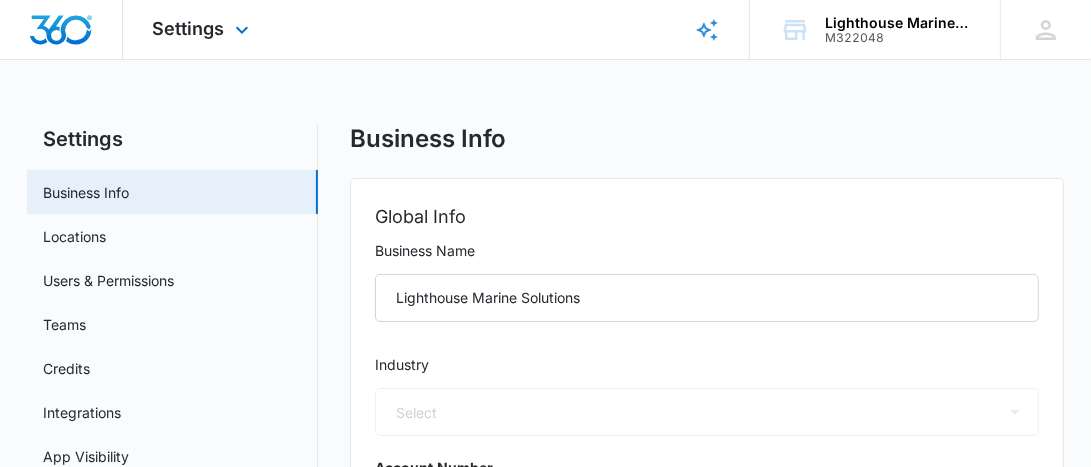 select on "4" 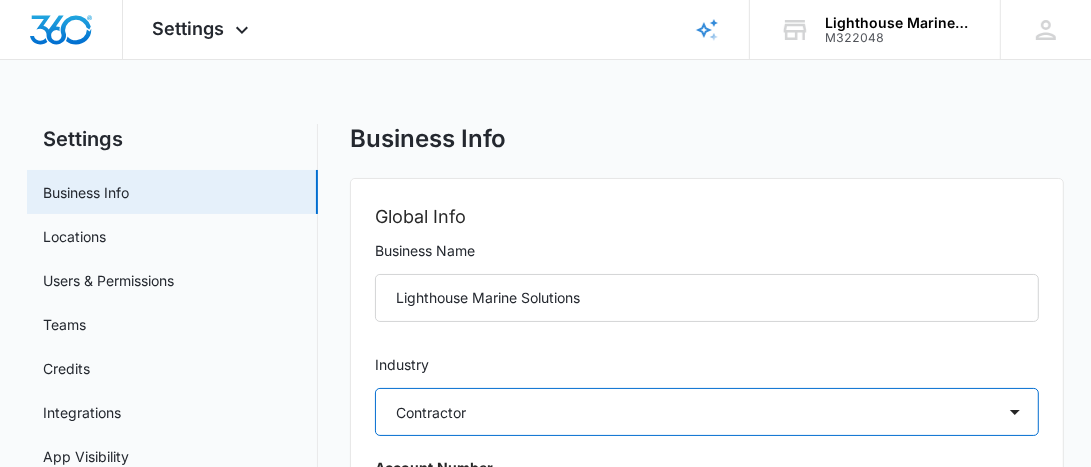 click on "Select Accounting / CPA Assisted Living Attorney / Law Firm Auto Repair Carpet Cleaning Child Care Child Care With Education Chiropractor Consultant Contractor Creative Dance Studio Dentist eCommerce Store Electrician Event Planner Financial Fitness / Trainer / Gym Flooring Contractor / Store Franchise Garage Door Contractor Higher Education House Cleaning HVAC Contractor Insurance Landscaping Lawn Care Marketing Agency Med Spa Medical Moving Company Optometrist / Eye Doctor Other Painting Contractor Personal Brand Pest Control Plumbing Contractor Preschools Real Estate Restaurant / Bar Retail Store Roofing Salon / [PERSON_NAME] Shop Self Storage Center Spa Therapist Tree Service Venue / Events Veterinarian" at bounding box center (706, 412) 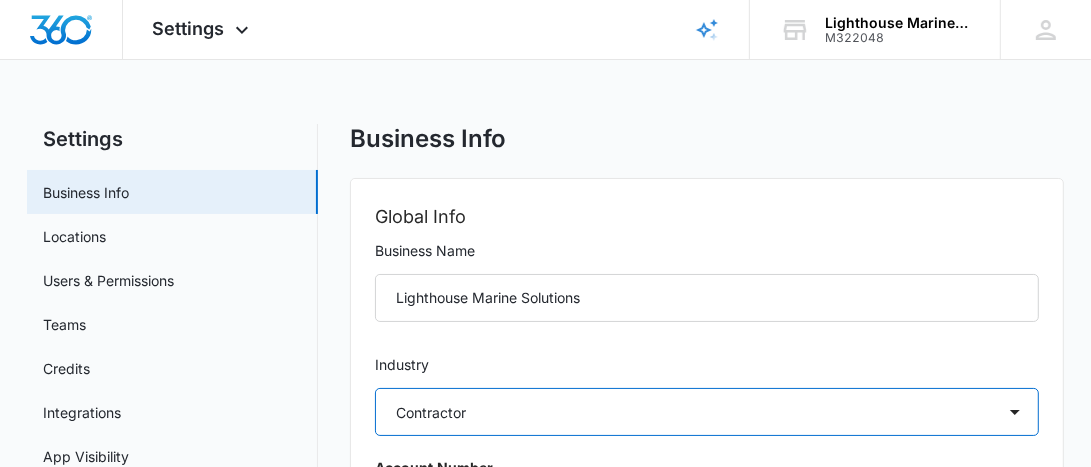click on "Select Accounting / CPA Assisted Living Attorney / Law Firm Auto Repair Carpet Cleaning Child Care Child Care With Education Chiropractor Consultant Contractor Creative Dance Studio Dentist eCommerce Store Electrician Event Planner Financial Fitness / Trainer / Gym Flooring Contractor / Store Franchise Garage Door Contractor Higher Education House Cleaning HVAC Contractor Insurance Landscaping Lawn Care Marketing Agency Med Spa Medical Moving Company Optometrist / Eye Doctor Other Painting Contractor Personal Brand Pest Control Plumbing Contractor Preschools Real Estate Restaurant / Bar Retail Store Roofing Salon / [PERSON_NAME] Shop Self Storage Center Spa Therapist Tree Service Venue / Events Veterinarian" at bounding box center (706, 412) 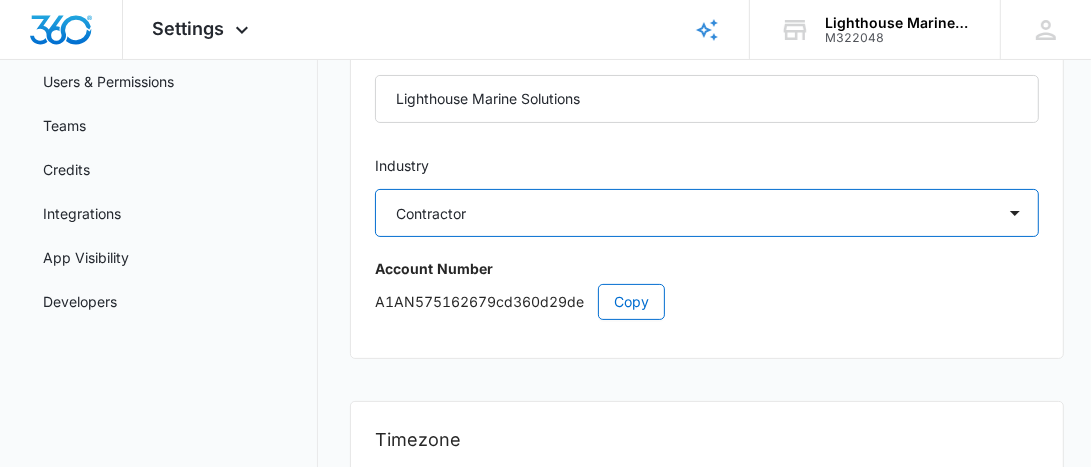 scroll, scrollTop: 0, scrollLeft: 0, axis: both 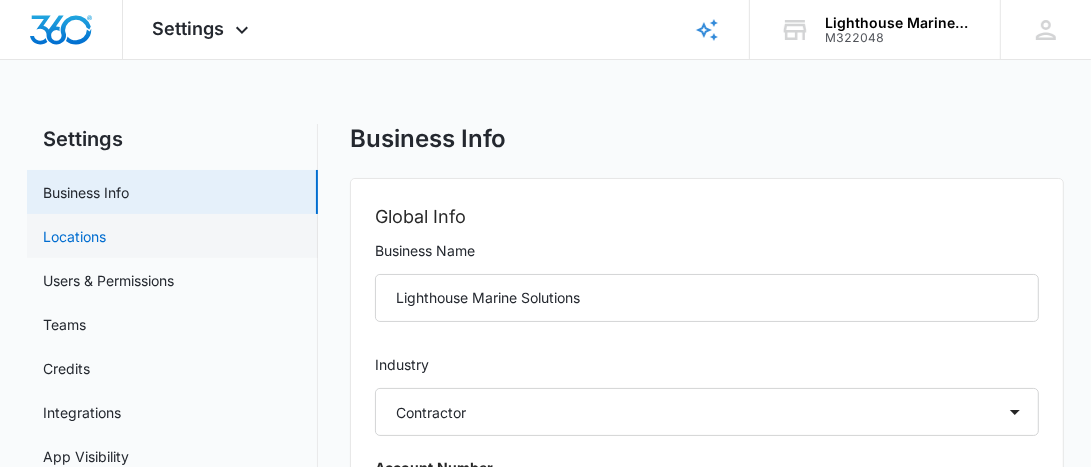 click on "Locations" at bounding box center (74, 236) 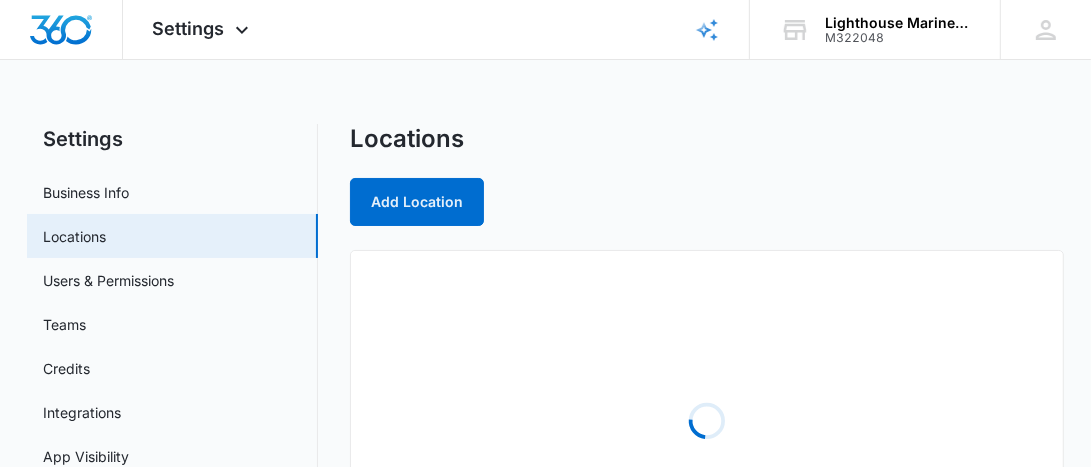 scroll, scrollTop: 0, scrollLeft: 0, axis: both 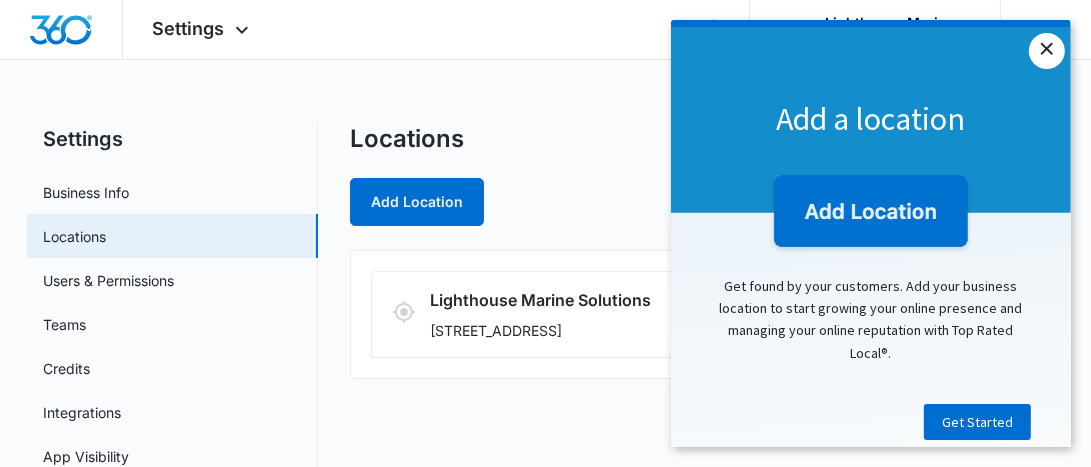 click on "×" at bounding box center [1046, 51] 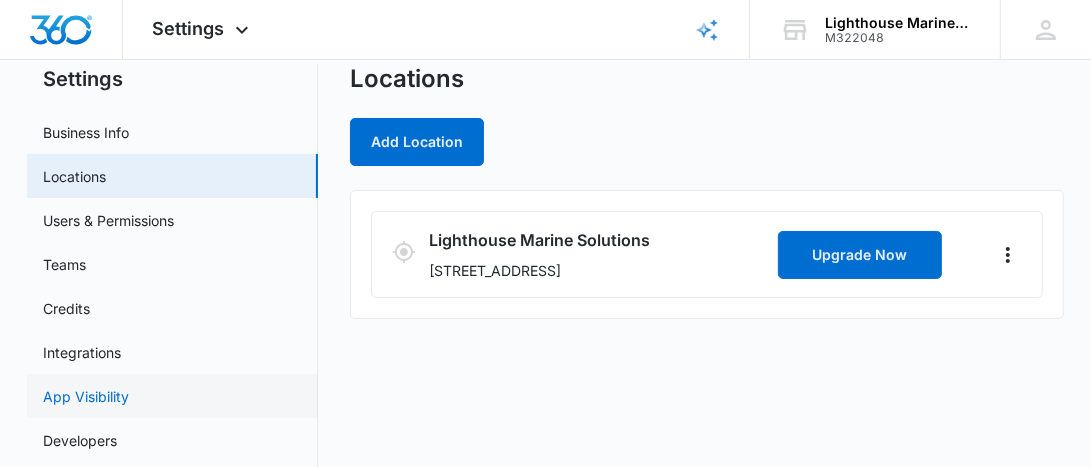 scroll, scrollTop: 102, scrollLeft: 0, axis: vertical 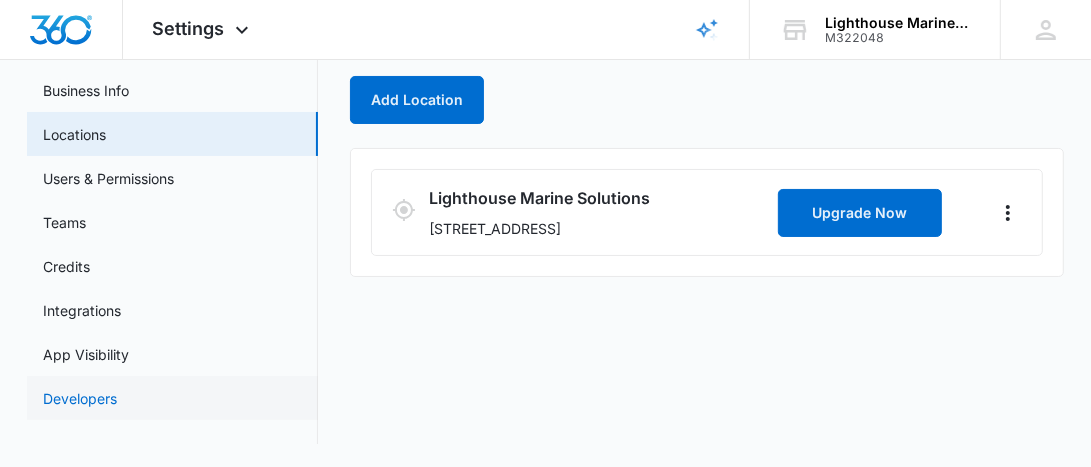 click on "Developers" at bounding box center [80, 398] 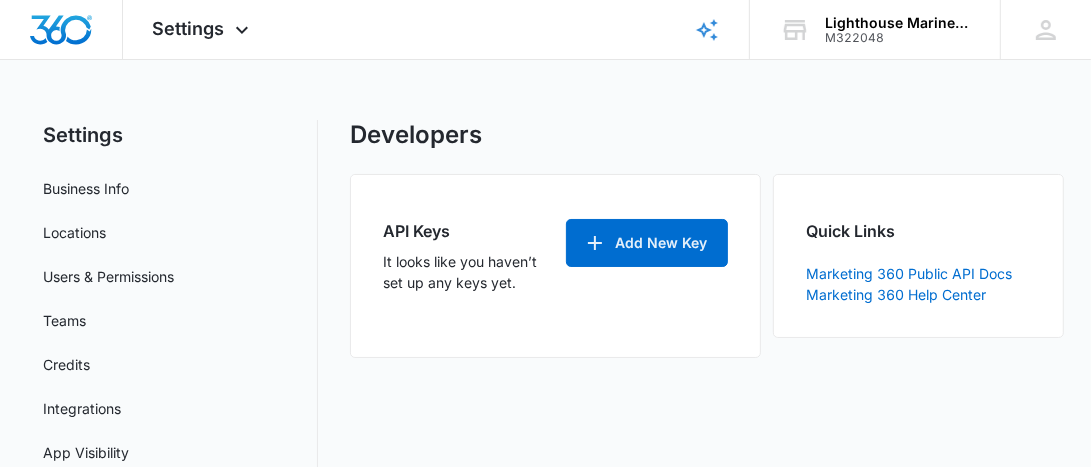scroll, scrollTop: 0, scrollLeft: 0, axis: both 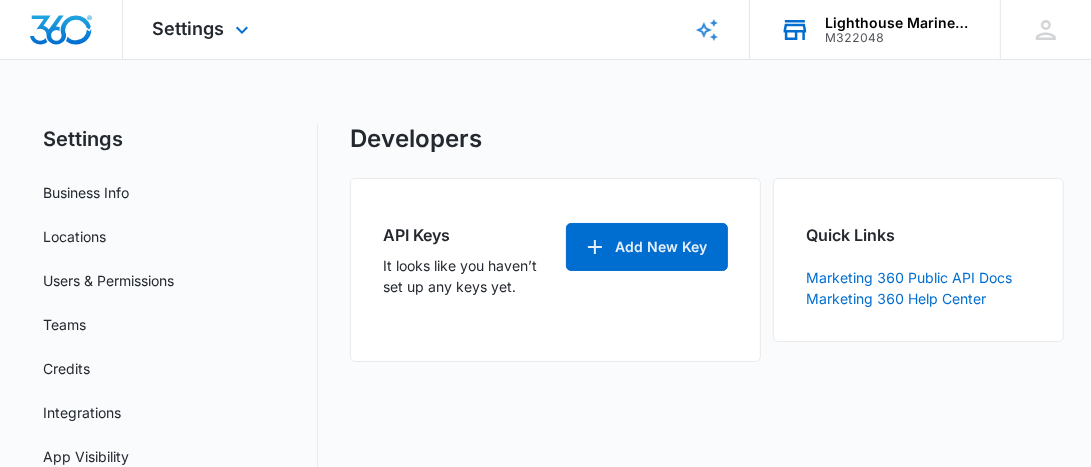 click on "Lighthouse Marine Solutions" at bounding box center [898, 23] 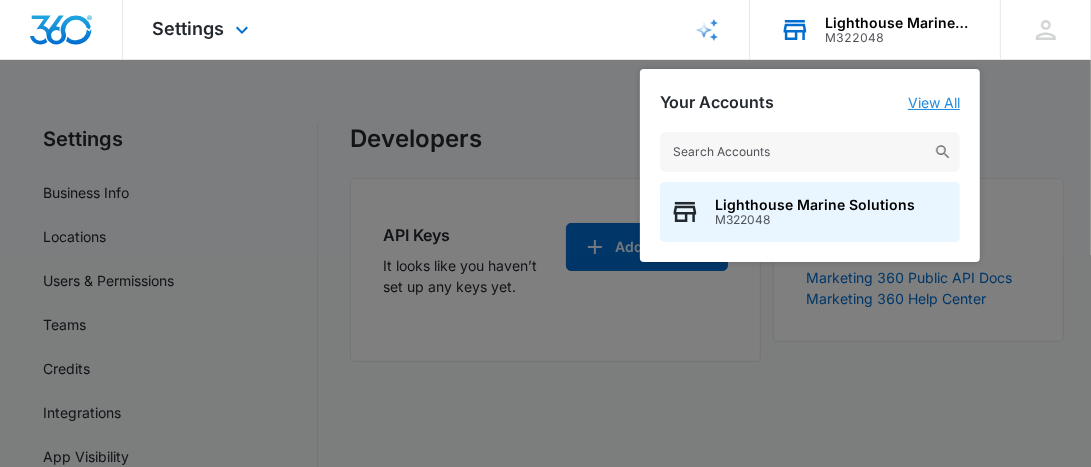 click on "View All" at bounding box center [934, 102] 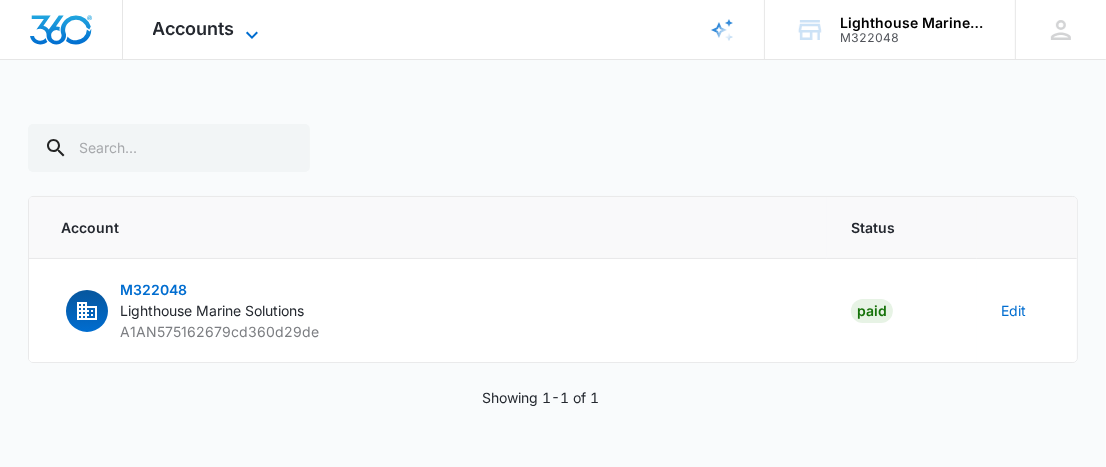 click 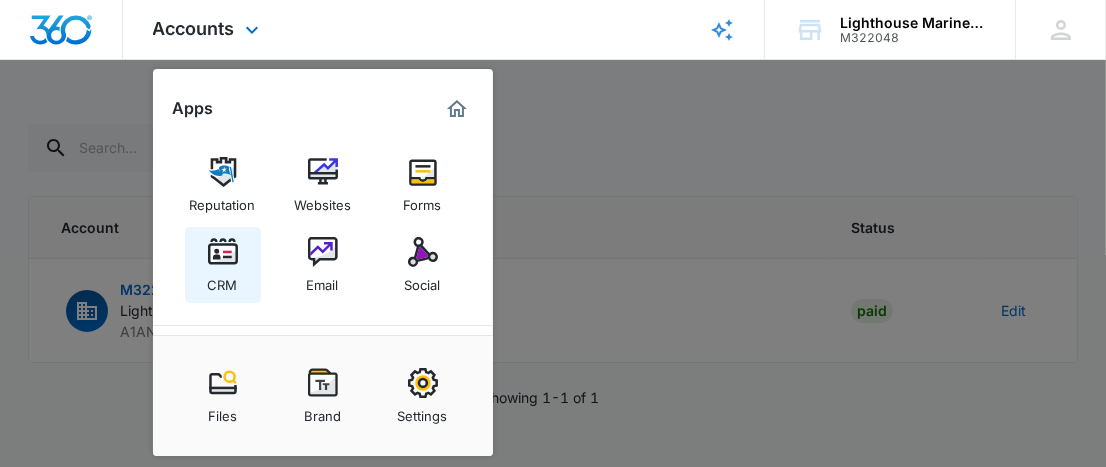 click at bounding box center [223, 252] 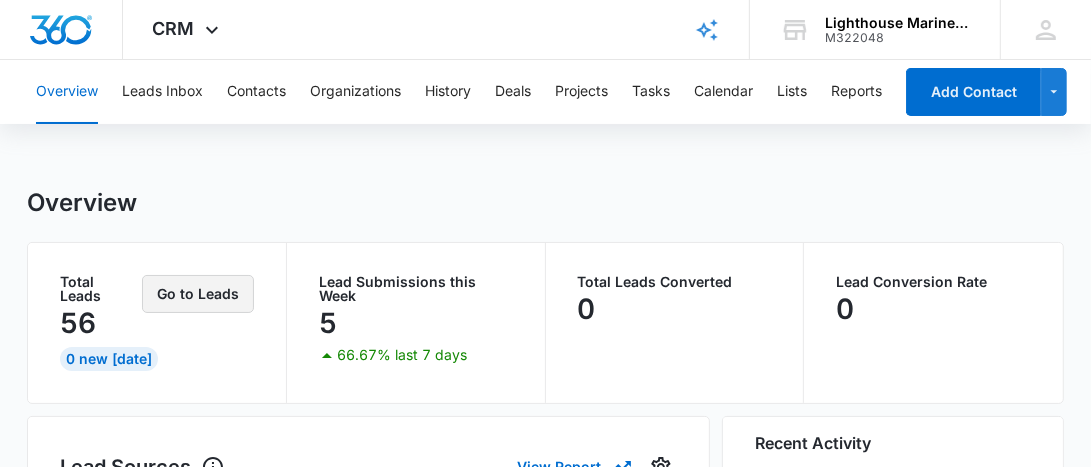 click on "Go to Leads" at bounding box center (198, 294) 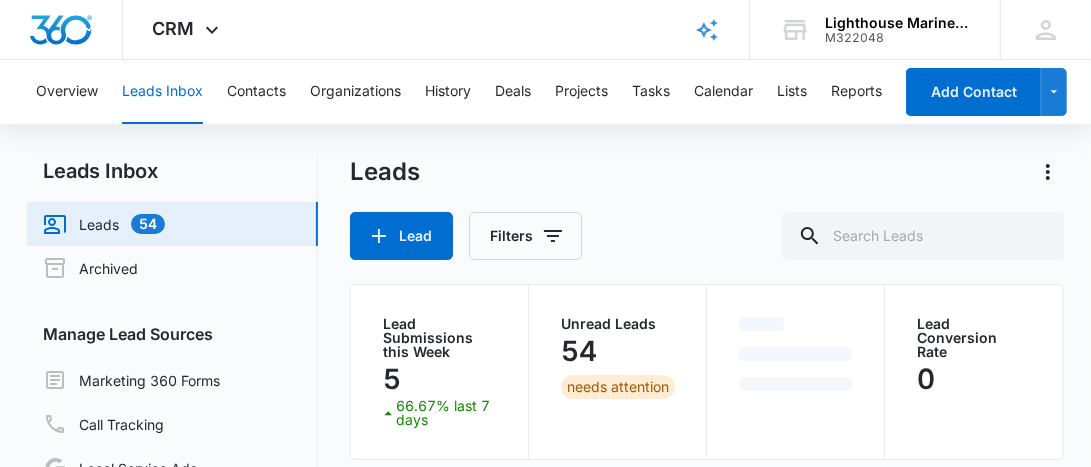 scroll, scrollTop: 0, scrollLeft: 0, axis: both 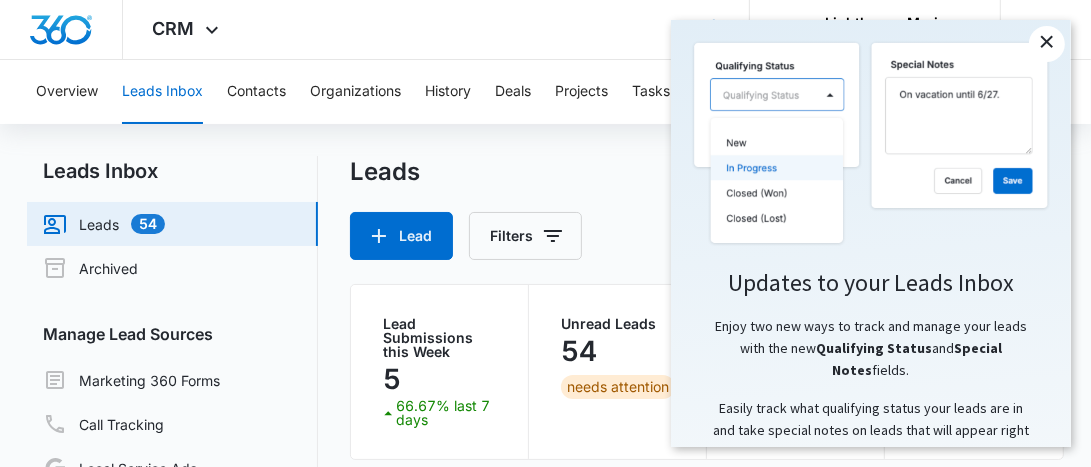 click on "×" at bounding box center (1046, 44) 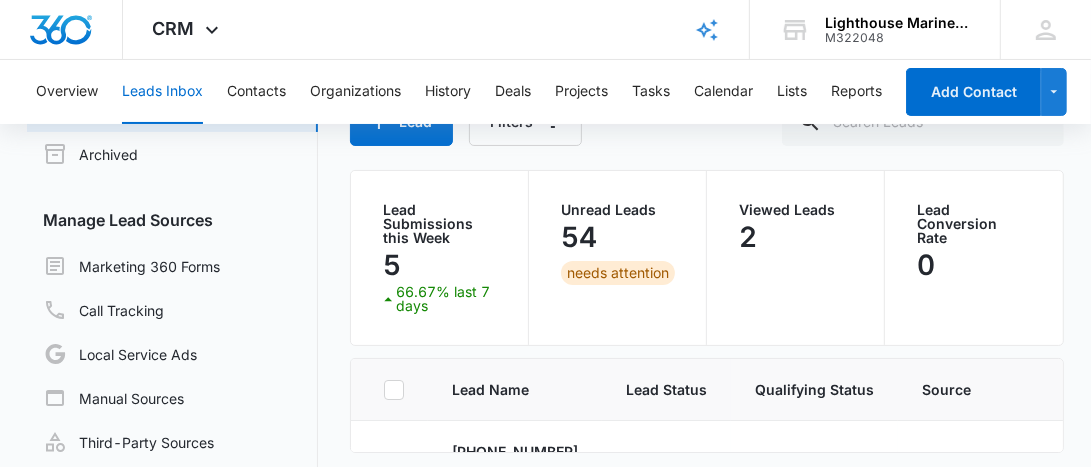 scroll, scrollTop: 200, scrollLeft: 0, axis: vertical 